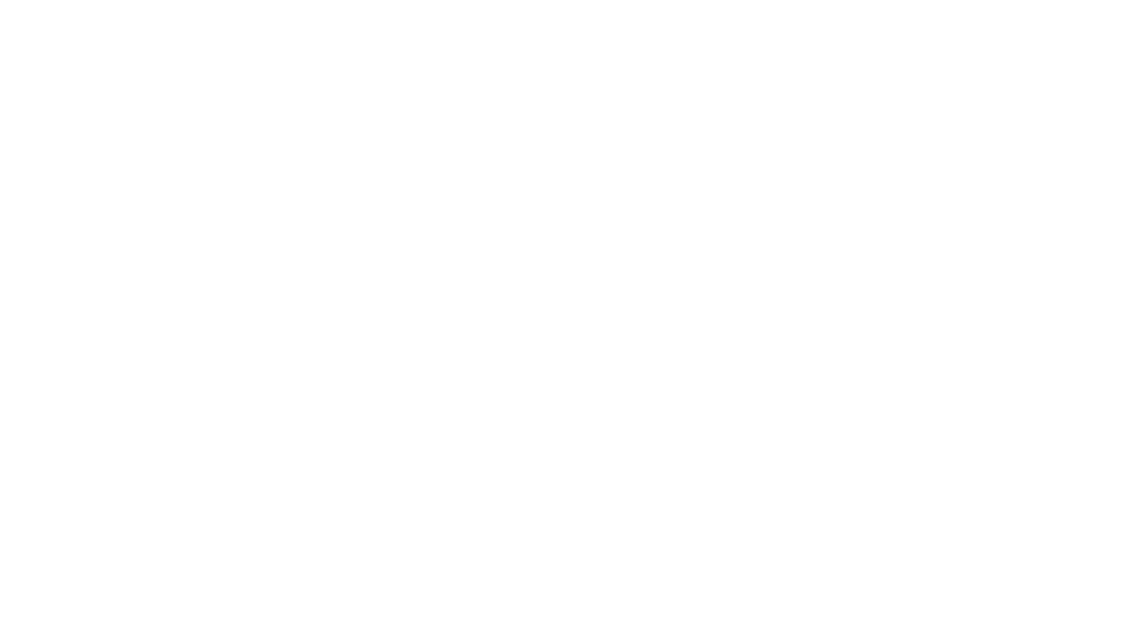 scroll, scrollTop: 0, scrollLeft: 0, axis: both 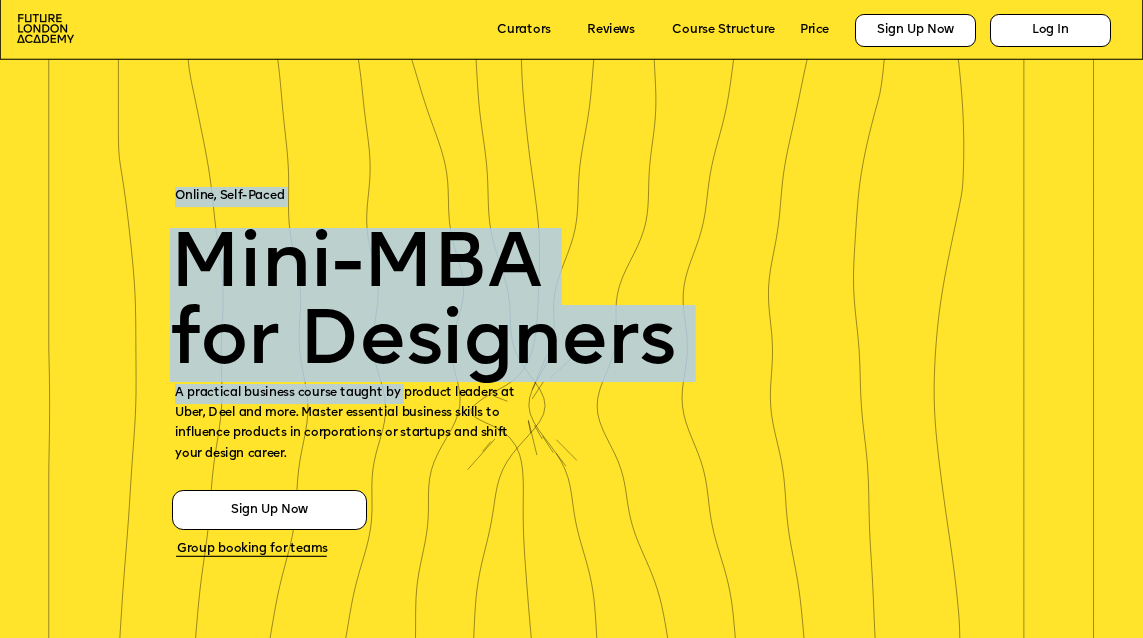drag, startPoint x: 405, startPoint y: 393, endPoint x: 526, endPoint y: 410, distance: 122.18838 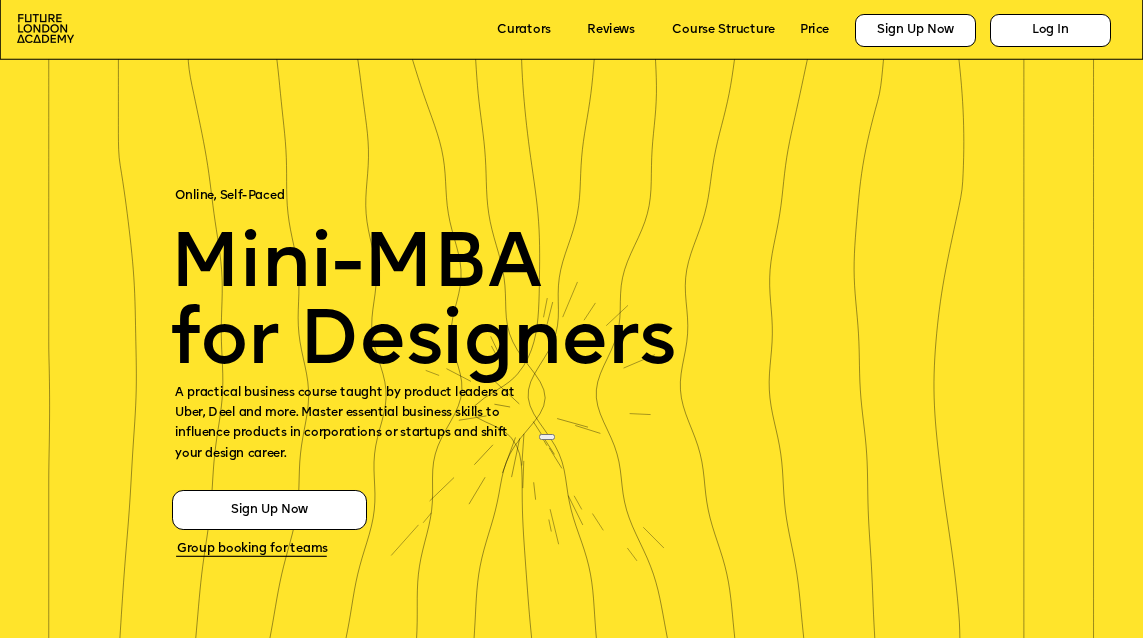 click 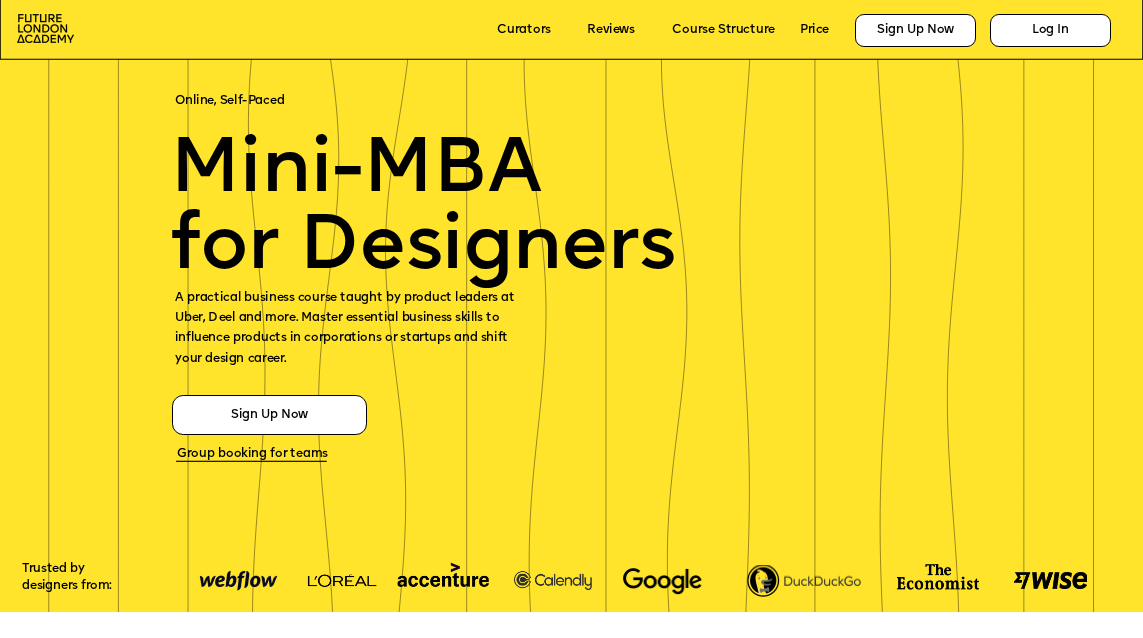 scroll, scrollTop: 0, scrollLeft: 0, axis: both 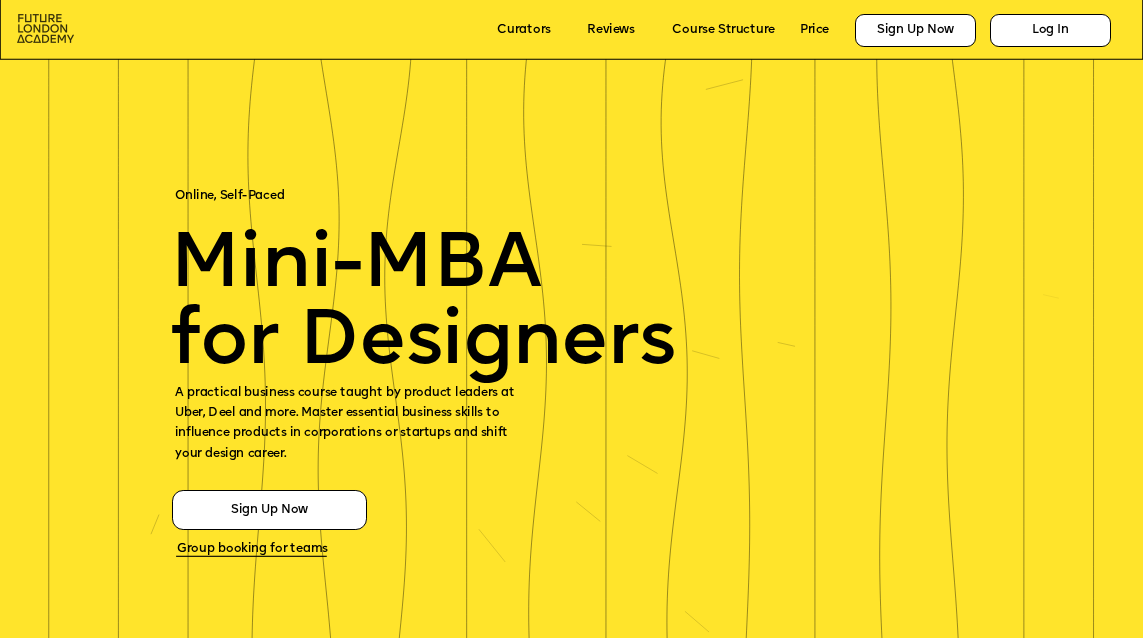 click at bounding box center (45, 28) 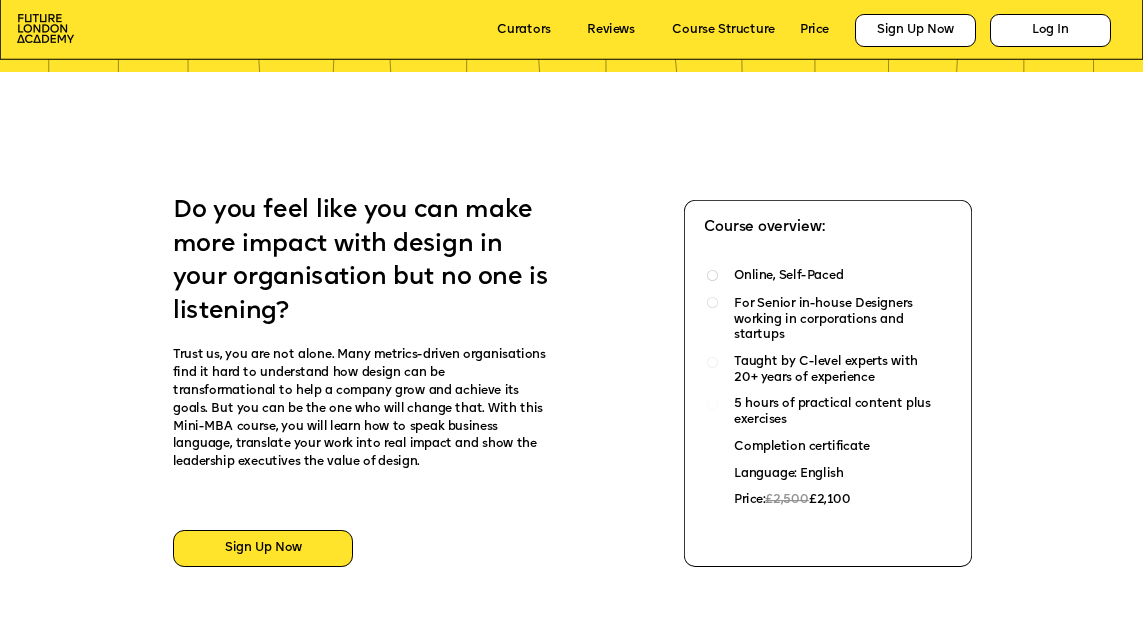 scroll, scrollTop: 651, scrollLeft: 0, axis: vertical 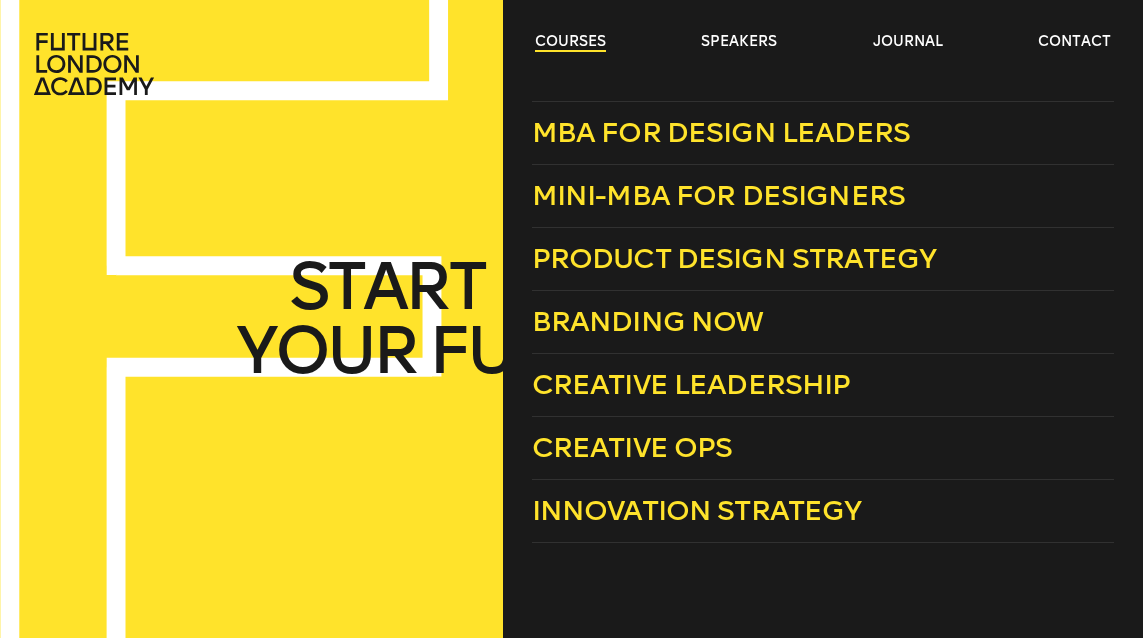 click on "courses" at bounding box center [570, 42] 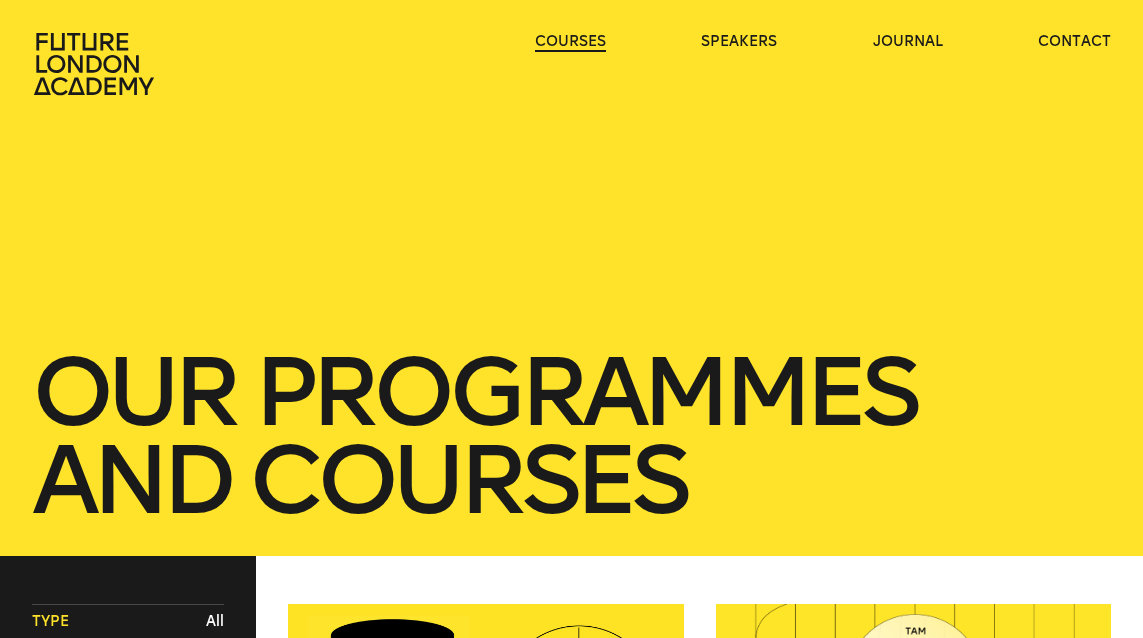 click on "courses" at bounding box center (570, 42) 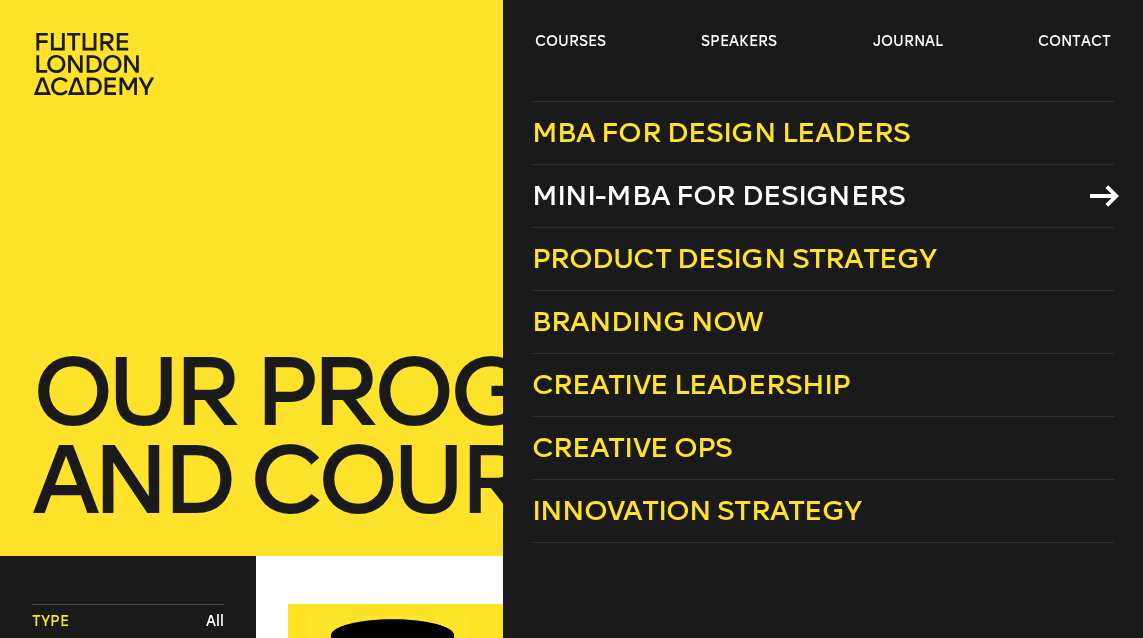 click on "Mini-MBA for Designers" at bounding box center [719, 195] 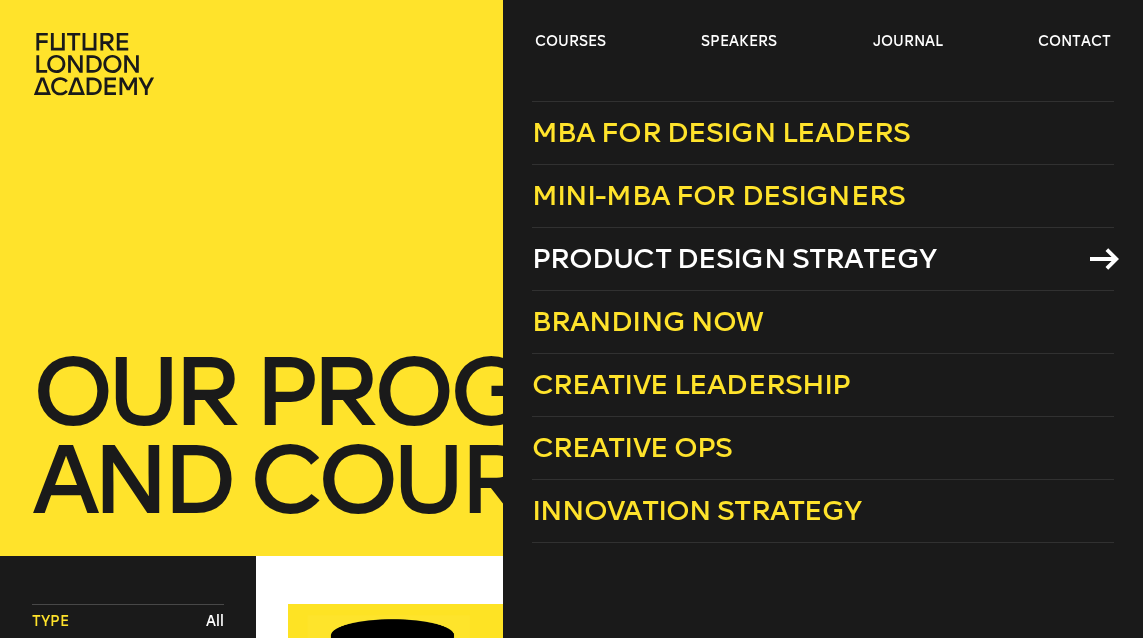 click on "Product Design Strategy" at bounding box center (734, 258) 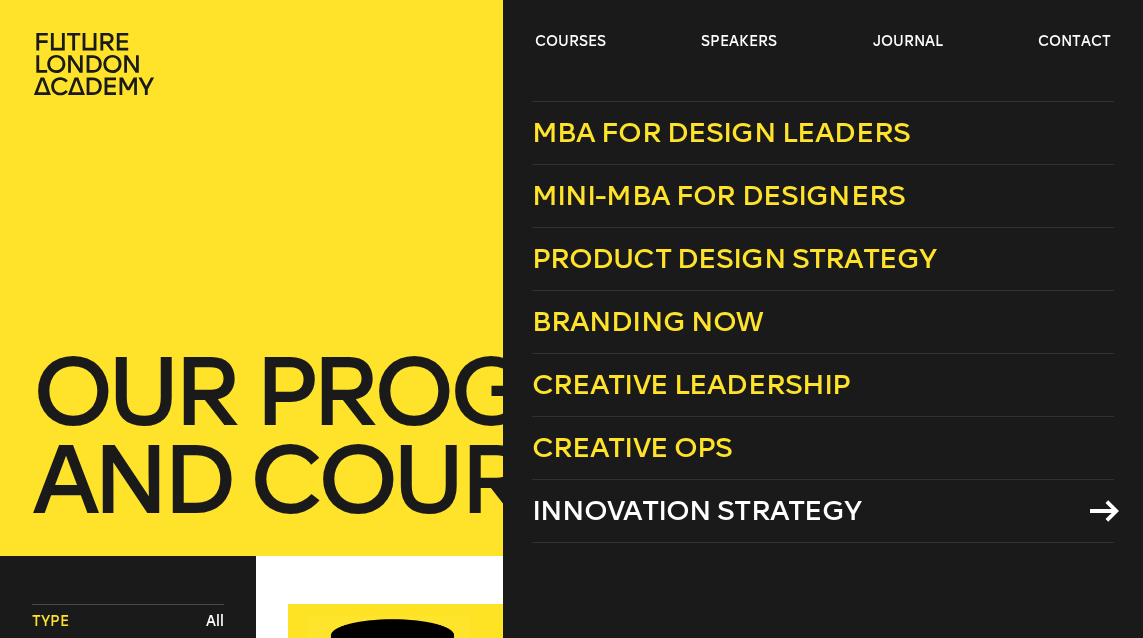 click on "Innovation Strategy" at bounding box center [697, 510] 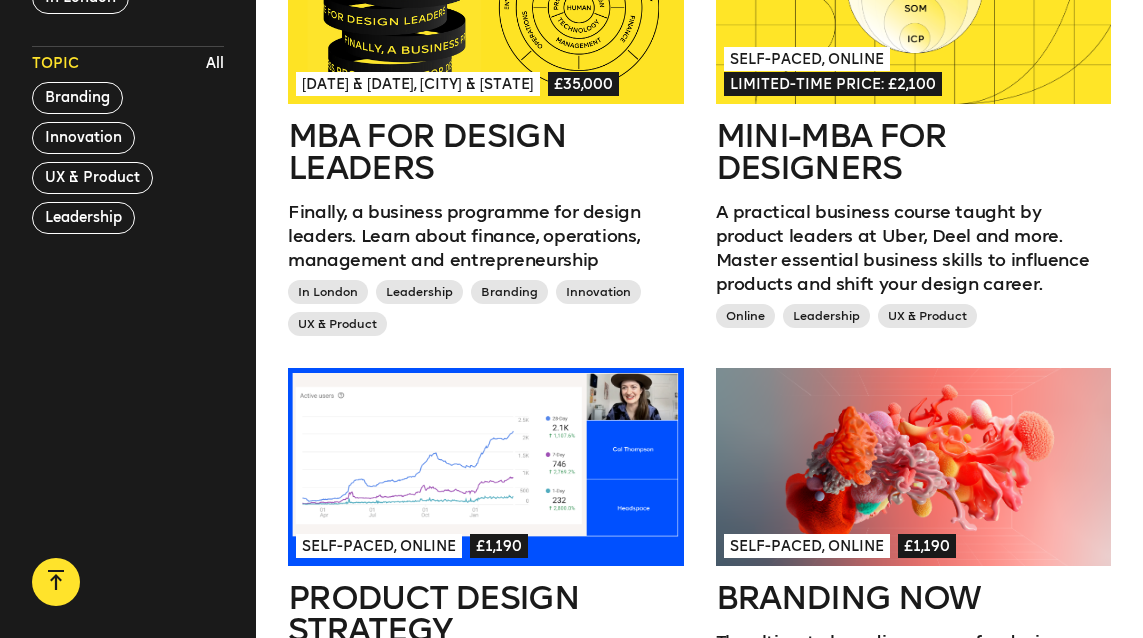 scroll, scrollTop: 0, scrollLeft: 0, axis: both 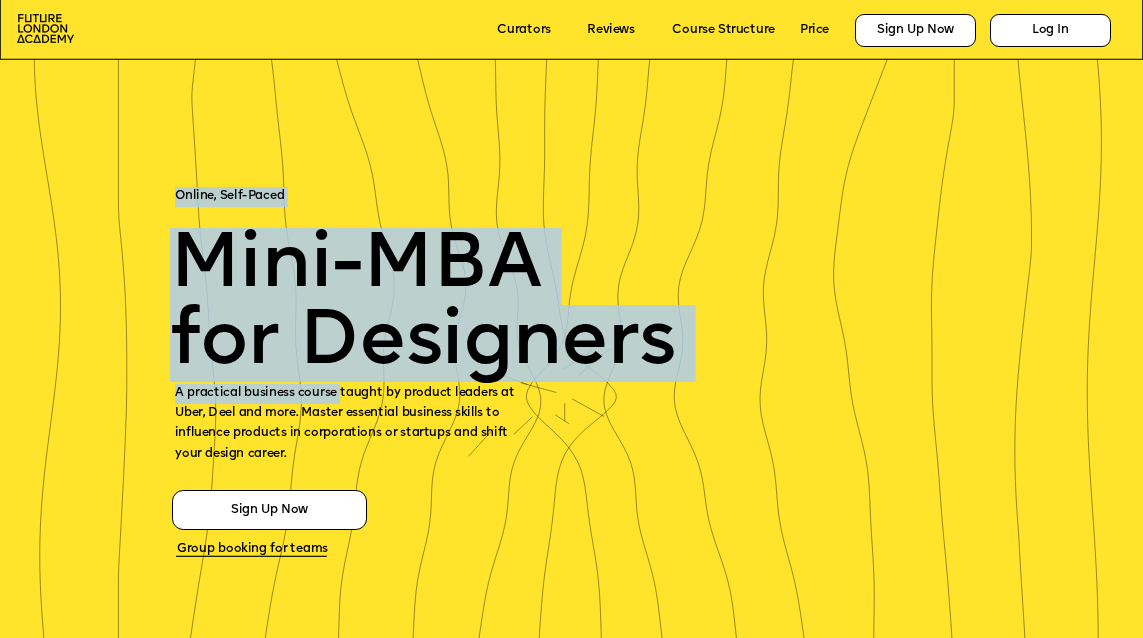 drag, startPoint x: 344, startPoint y: 395, endPoint x: 568, endPoint y: 395, distance: 224 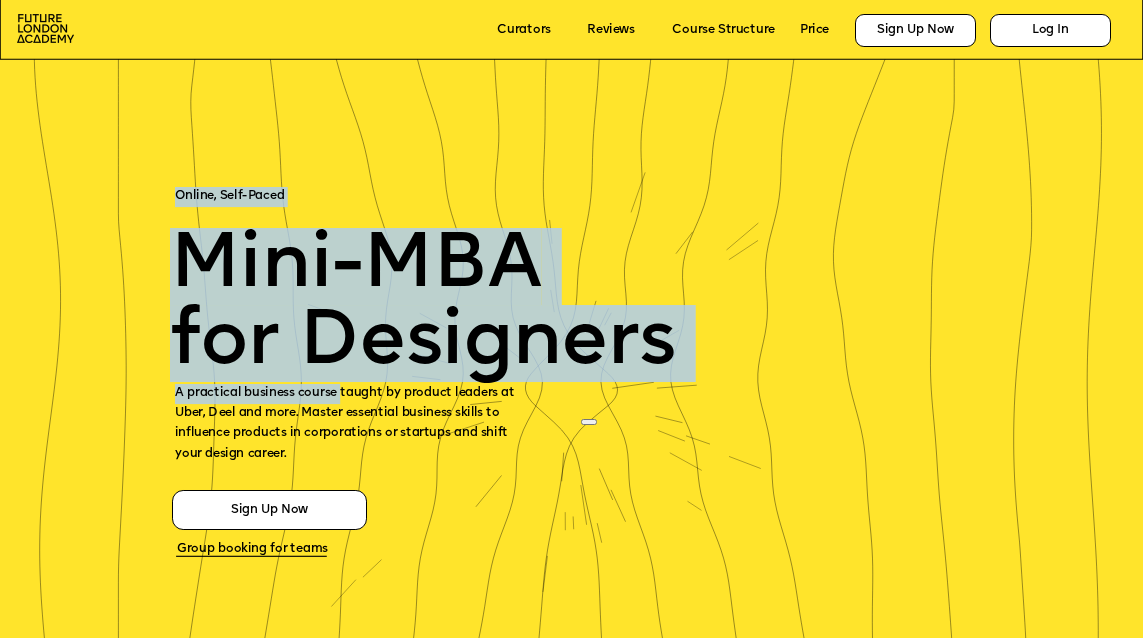 click 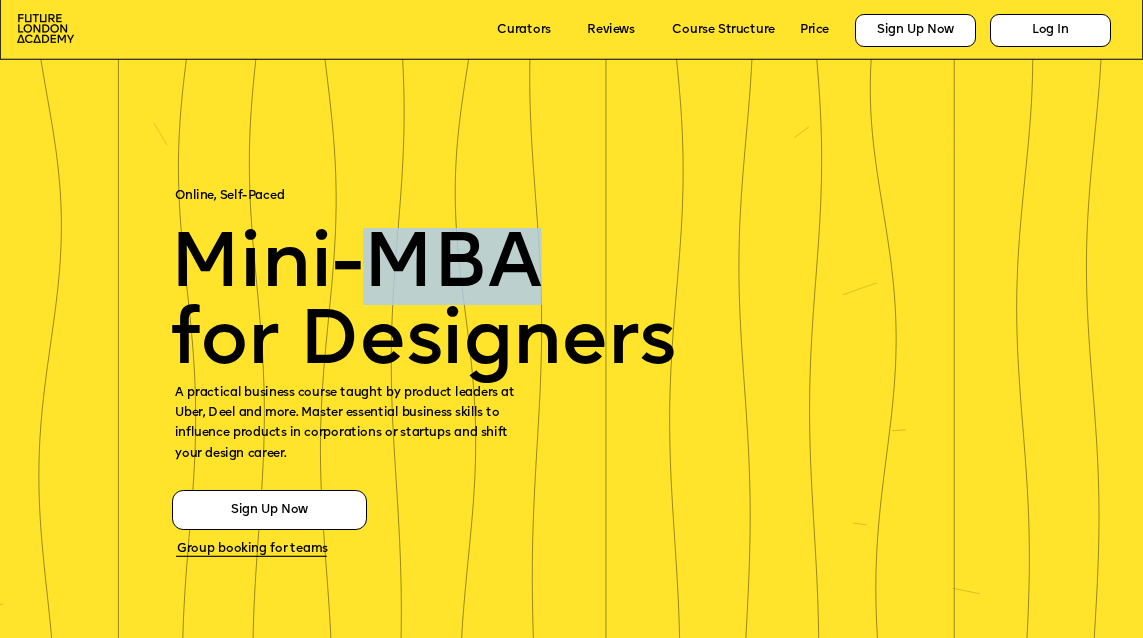 drag, startPoint x: 377, startPoint y: 273, endPoint x: 540, endPoint y: 273, distance: 163 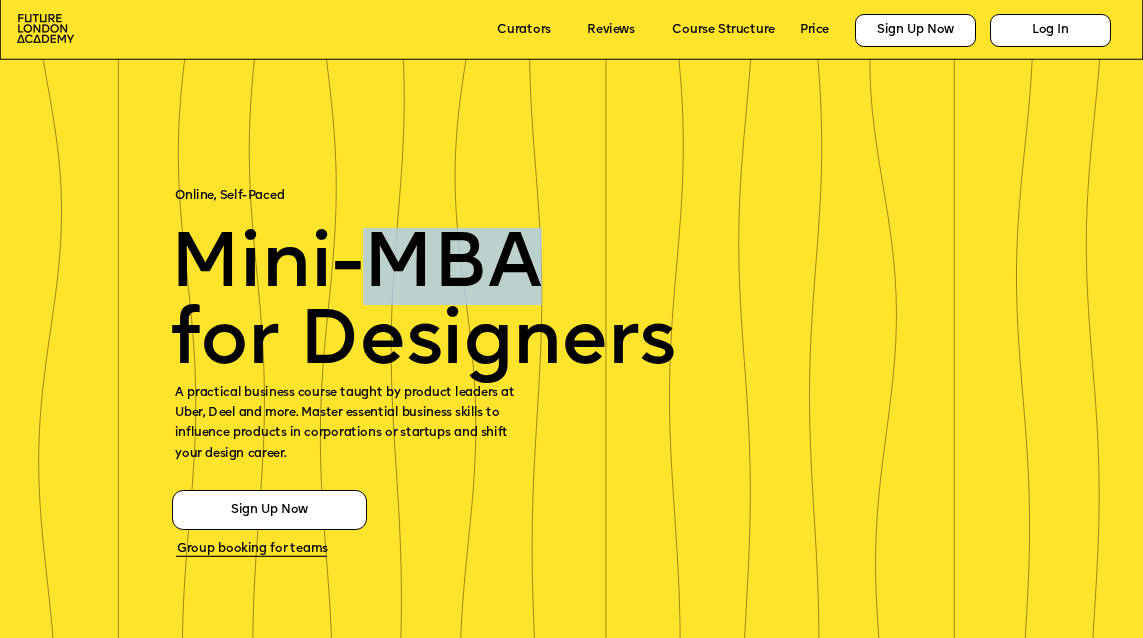 copy on "MBA" 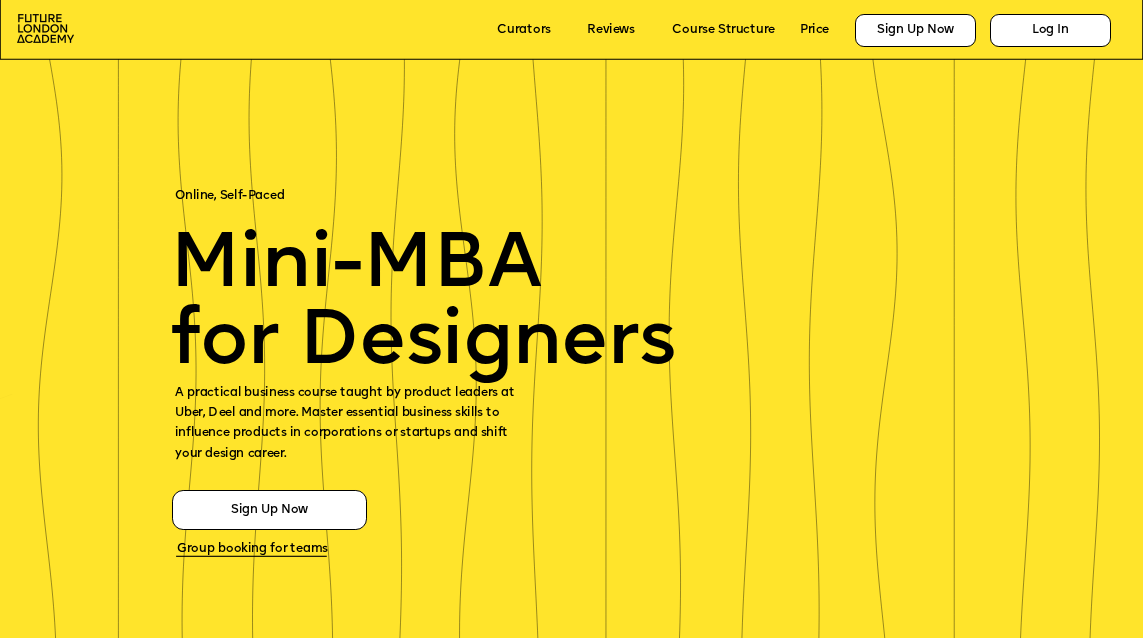 click on "A practical business course taught by product leaders at Uber, Deel and more. Master essential business skills to influence products in corporations or startups and shift your design career." at bounding box center [346, 424] 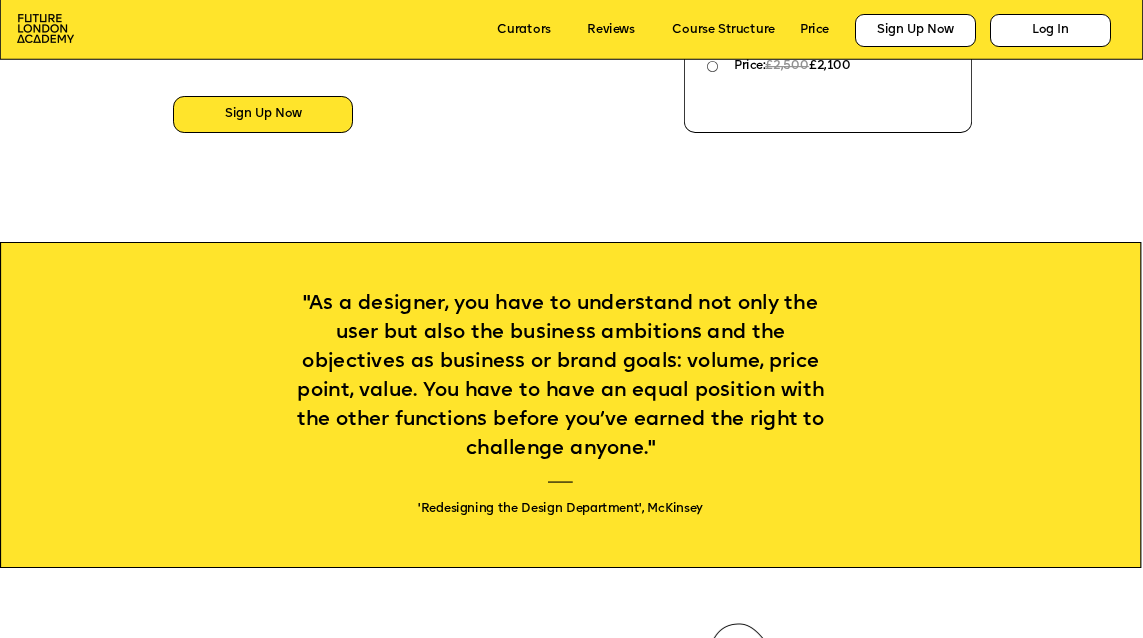scroll, scrollTop: 1125, scrollLeft: 0, axis: vertical 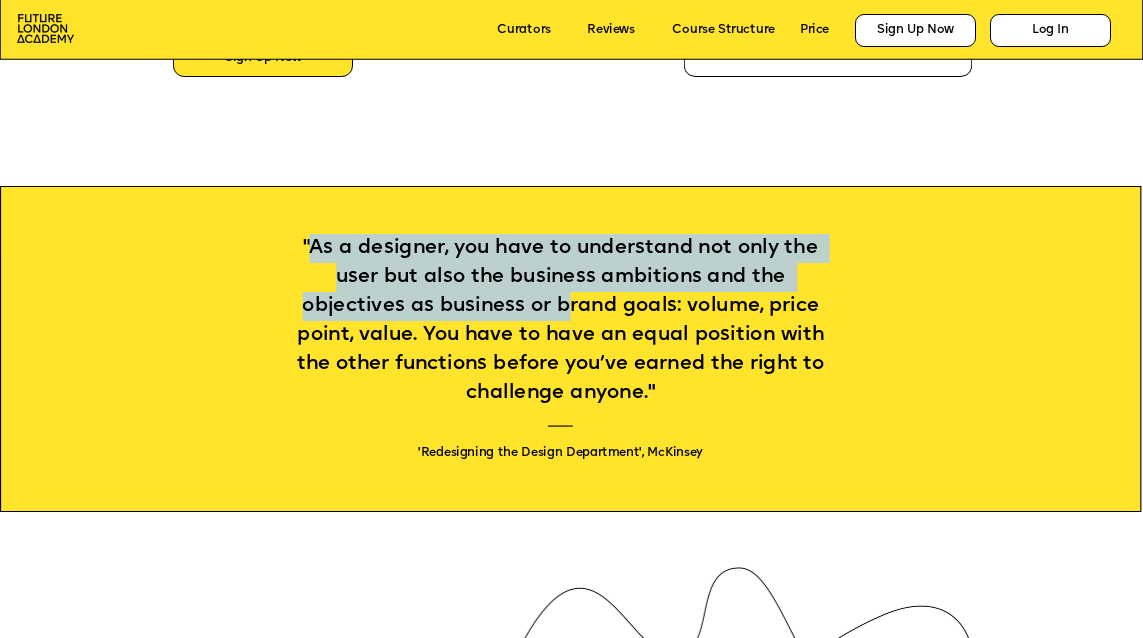 drag, startPoint x: 310, startPoint y: 245, endPoint x: 569, endPoint y: 304, distance: 265.6351 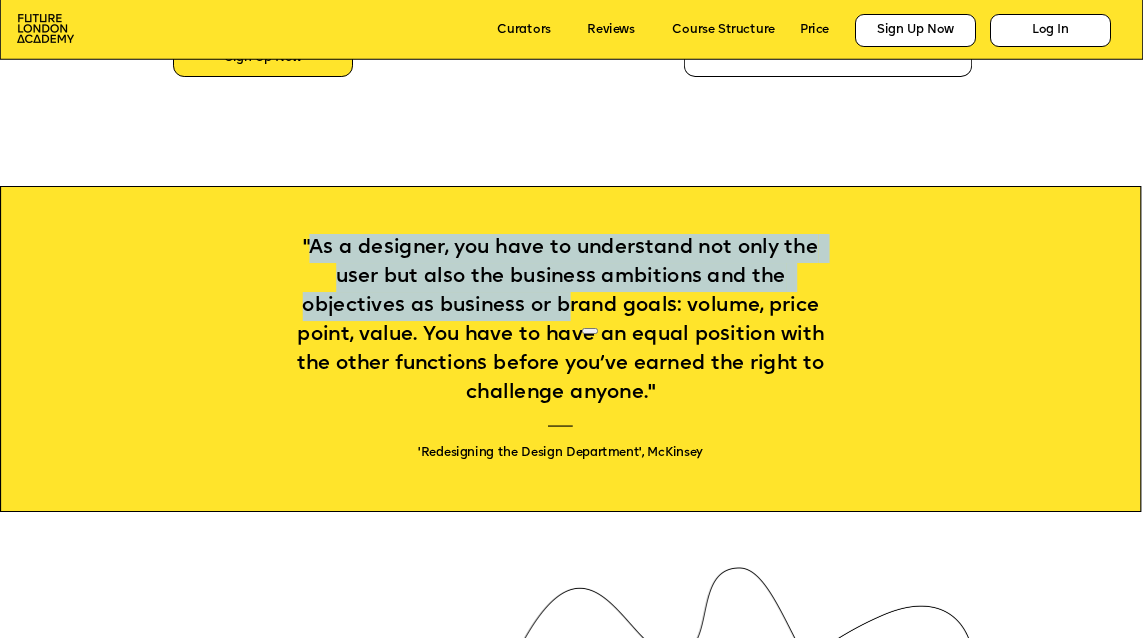 click on ""As a designer, you have to understand not only the user but also the business ambitions and the objectives as business or brand goals: volume, price point, value. You have to have an equal position with the other functions before you’ve earned the right to challenge anyone."" at bounding box center (563, 320) 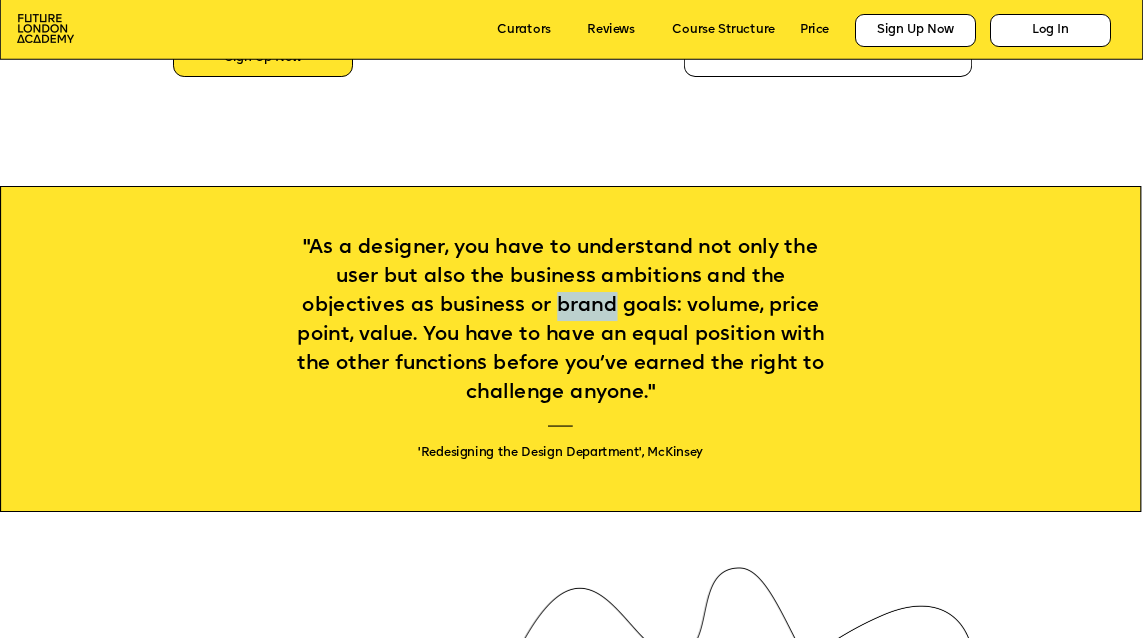 click on ""As a designer, you have to understand not only the user but also the business ambitions and the objectives as business or brand goals: volume, price point, value. You have to have an equal position with the other functions before you’ve earned the right to challenge anyone."" at bounding box center [563, 320] 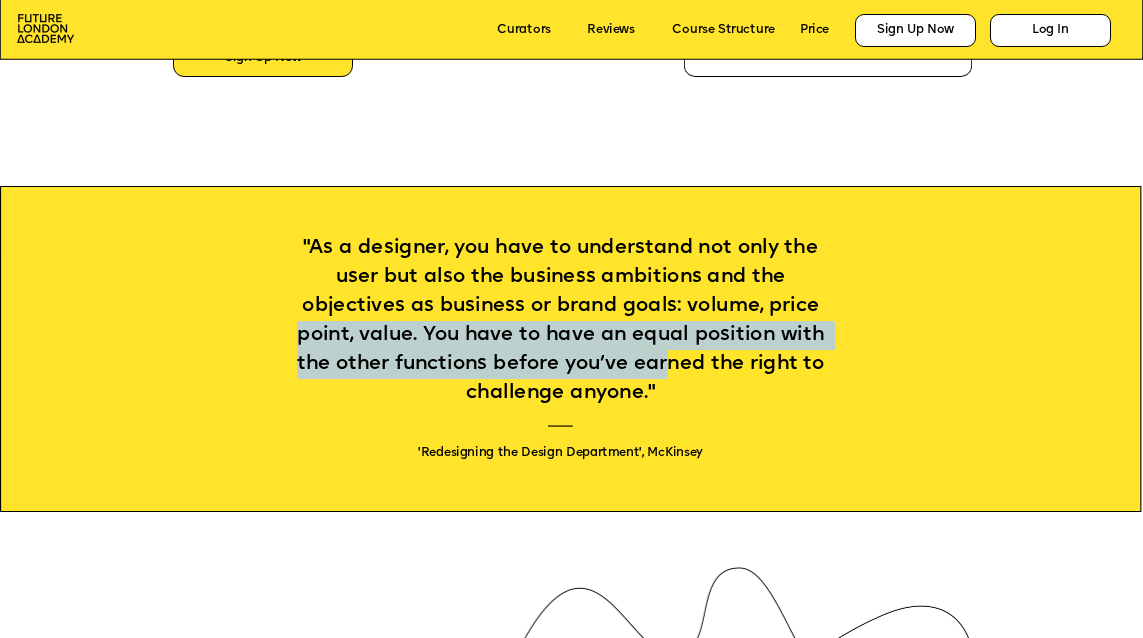 drag, startPoint x: 447, startPoint y: 337, endPoint x: 677, endPoint y: 376, distance: 233.2831 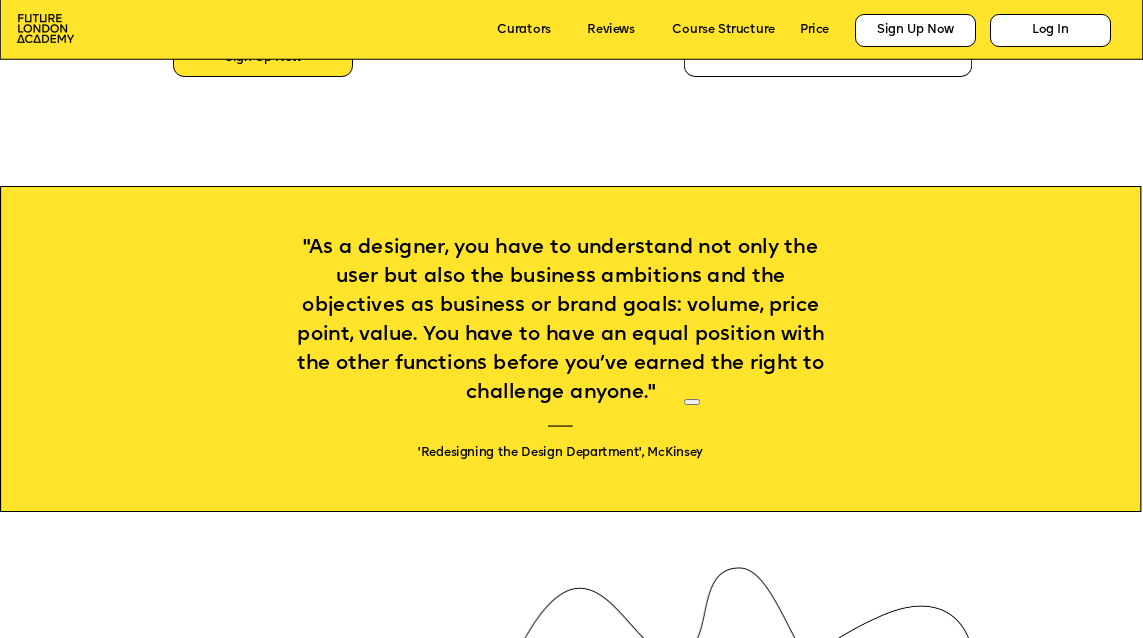 click on ""As a designer, you have to understand not only the user but also the business ambitions and the objectives as business or brand goals: volume, price point, value. You have to have an equal position with the other functions before you’ve earned the right to challenge anyone." 'Redesigning the Design Department', McKinsey" at bounding box center [560, 351] 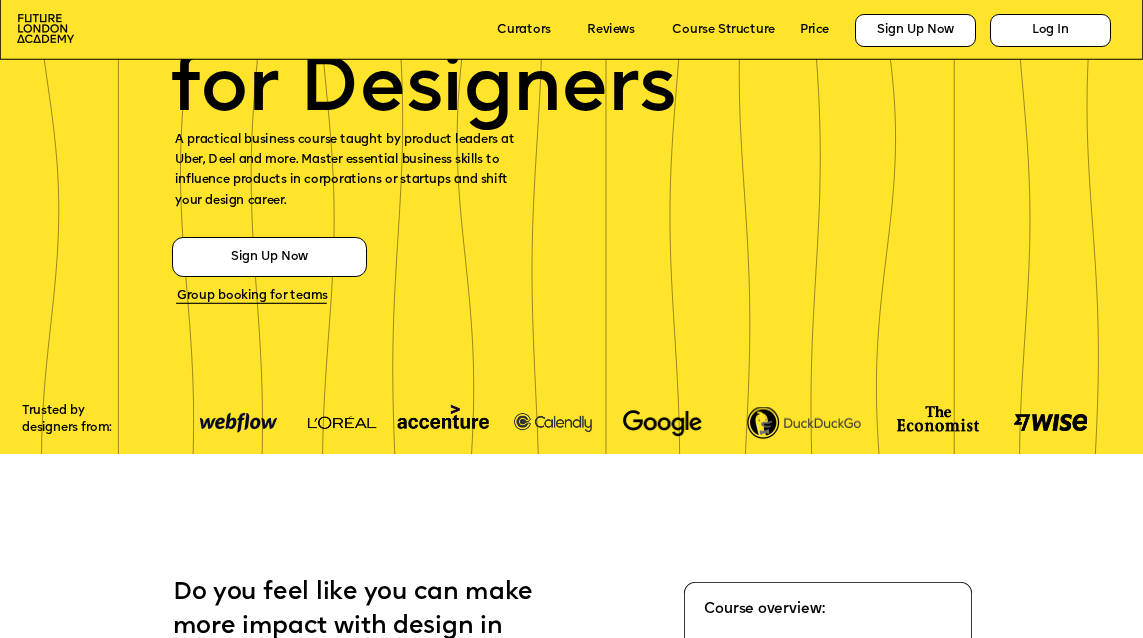 scroll, scrollTop: 0, scrollLeft: 0, axis: both 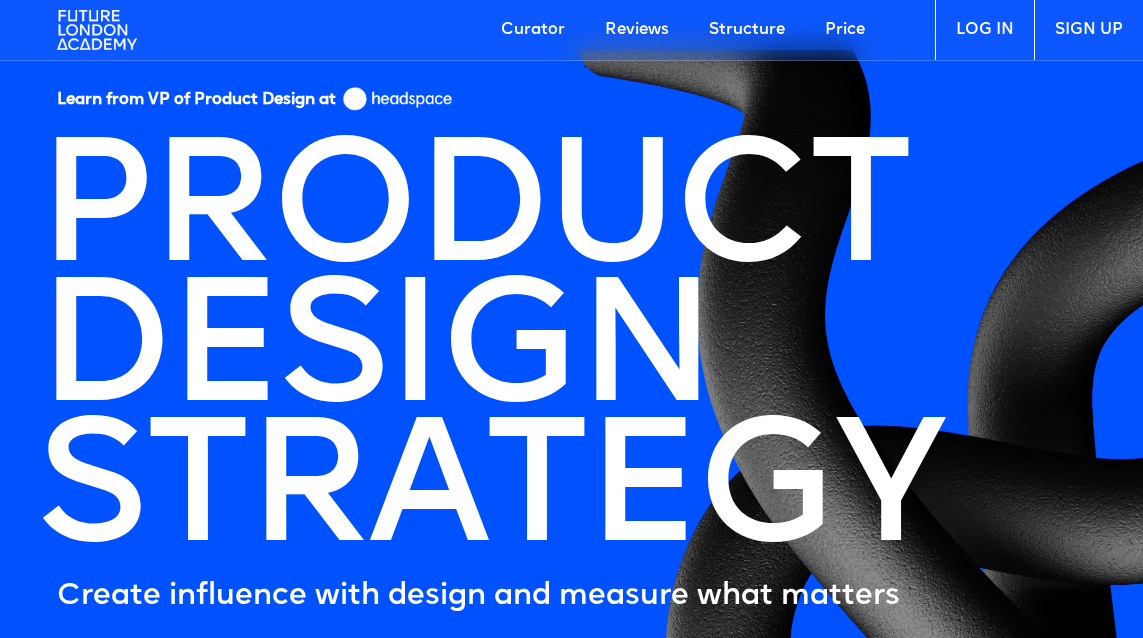 drag, startPoint x: 568, startPoint y: 332, endPoint x: 714, endPoint y: 346, distance: 146.6697 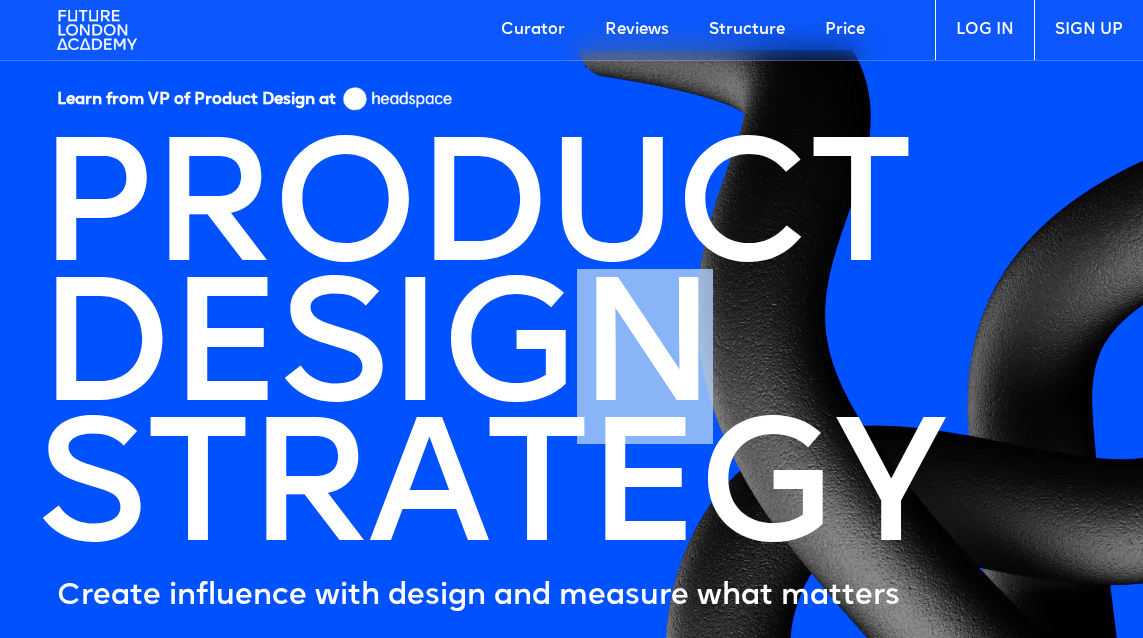 click on "Learn from VP of Product Design at  PRODUCT DESIGN STRATEGY Create influence with design and measure what matters Join Now" at bounding box center (571, 433) 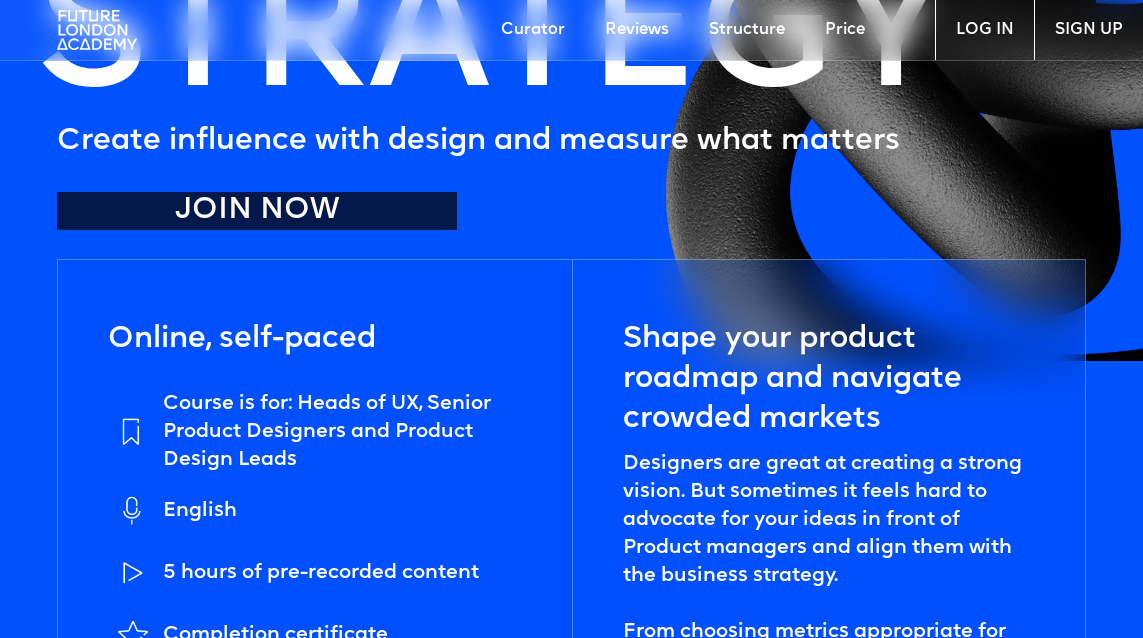 scroll, scrollTop: 0, scrollLeft: 0, axis: both 